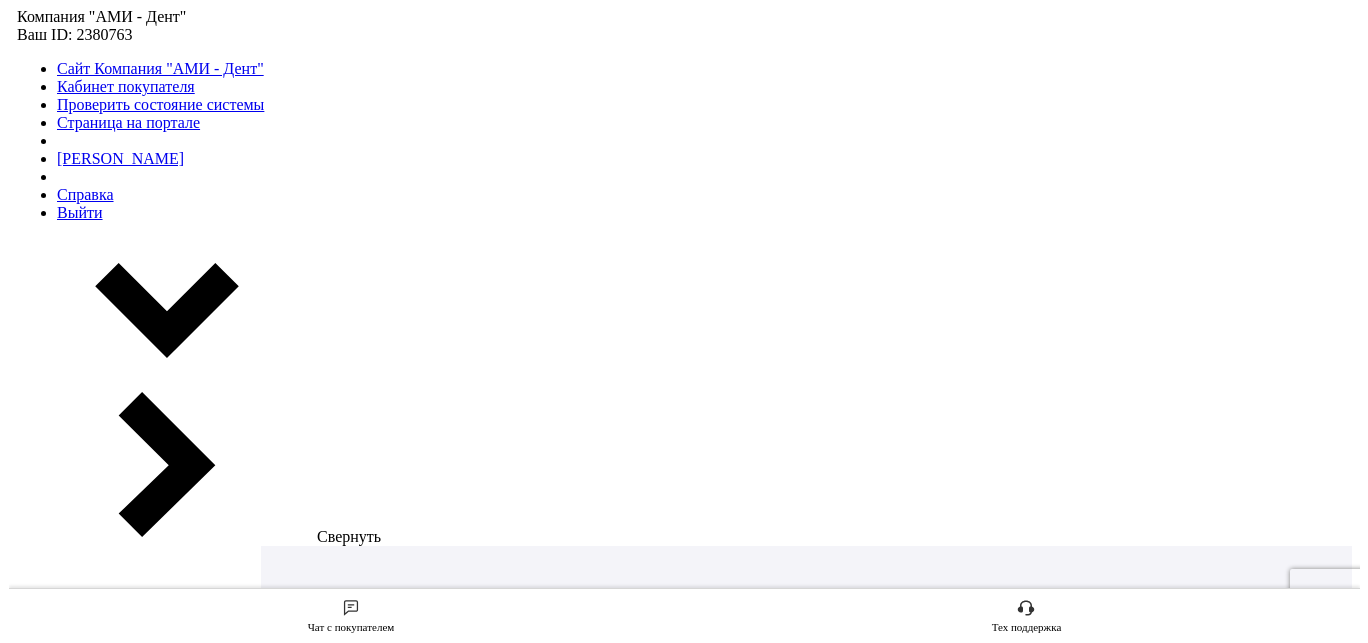 scroll, scrollTop: 0, scrollLeft: 0, axis: both 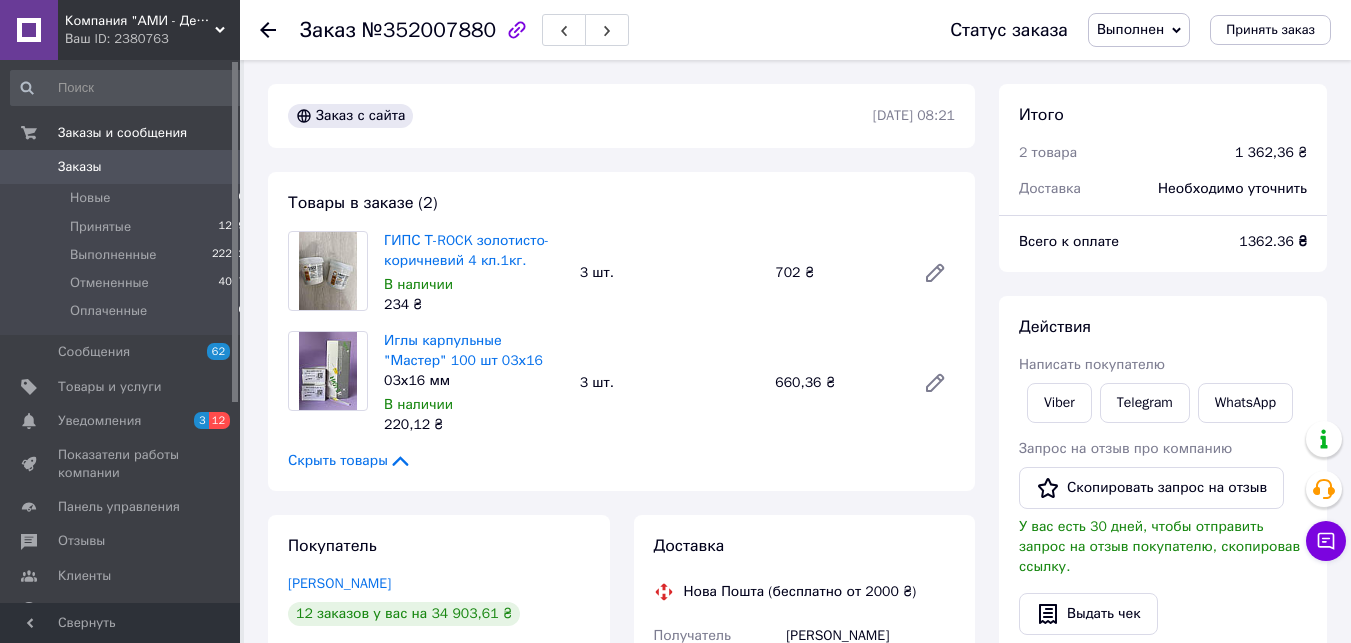 click on "Новые 0" at bounding box center [128, 198] 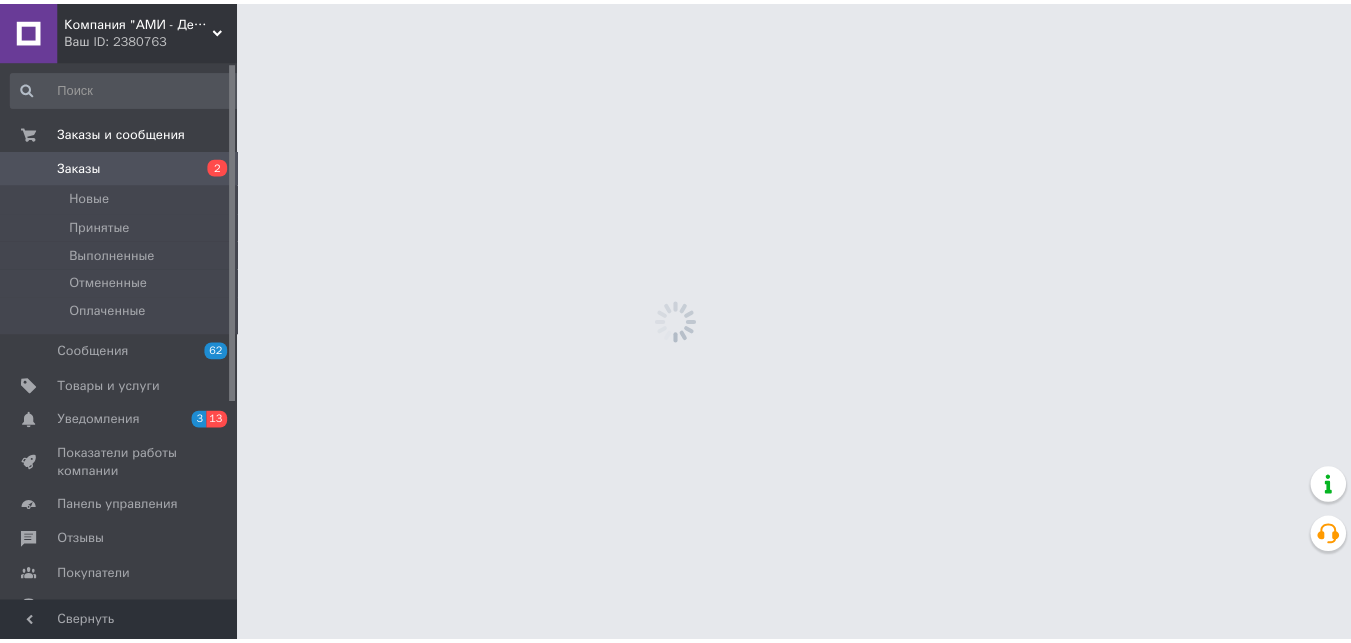 scroll, scrollTop: 0, scrollLeft: 0, axis: both 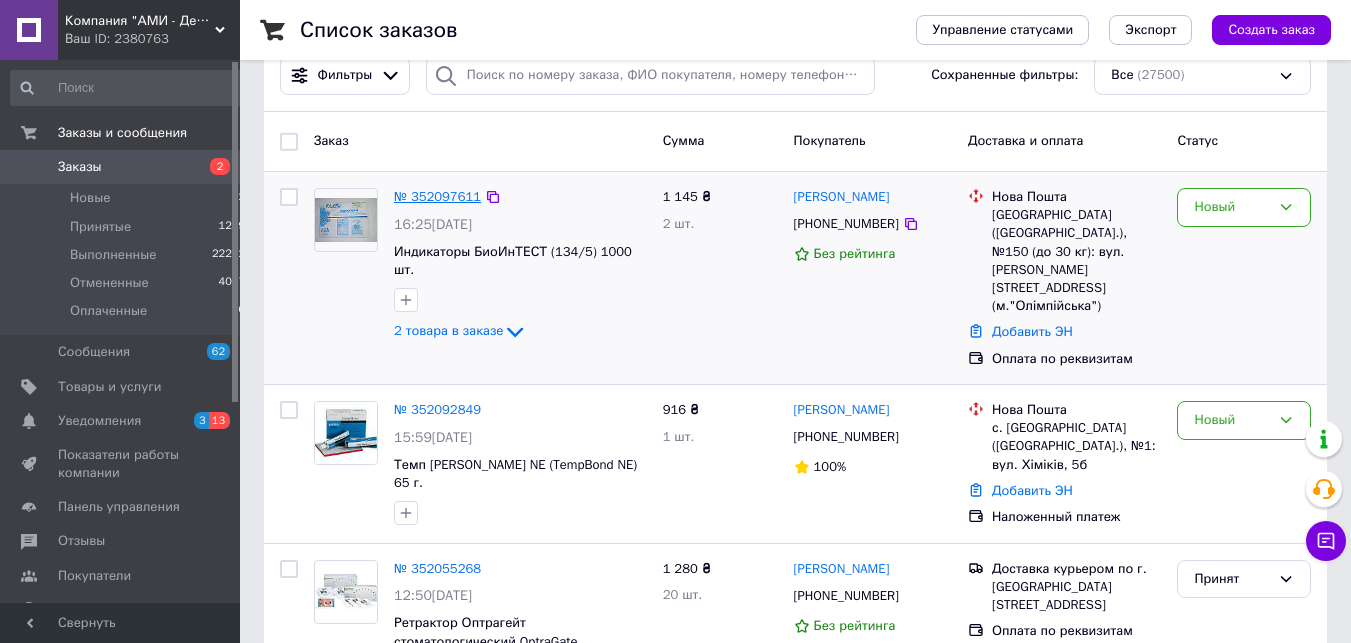 click on "№ 352097611" at bounding box center [437, 196] 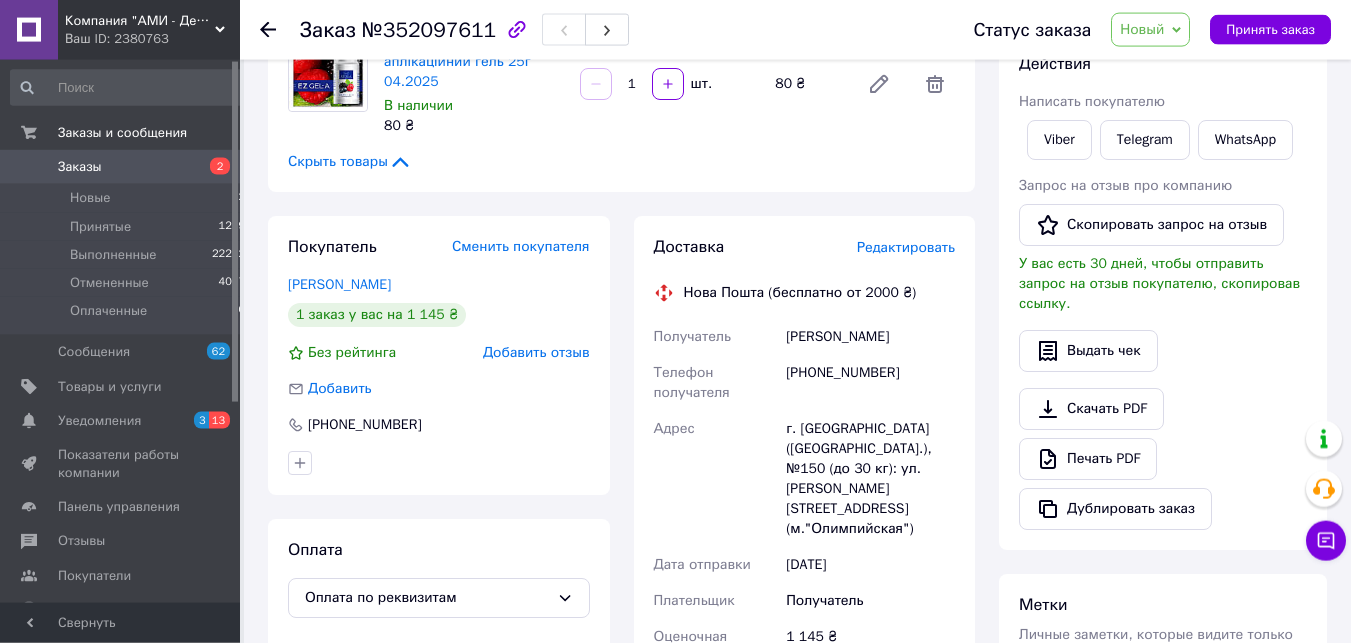 scroll, scrollTop: 306, scrollLeft: 0, axis: vertical 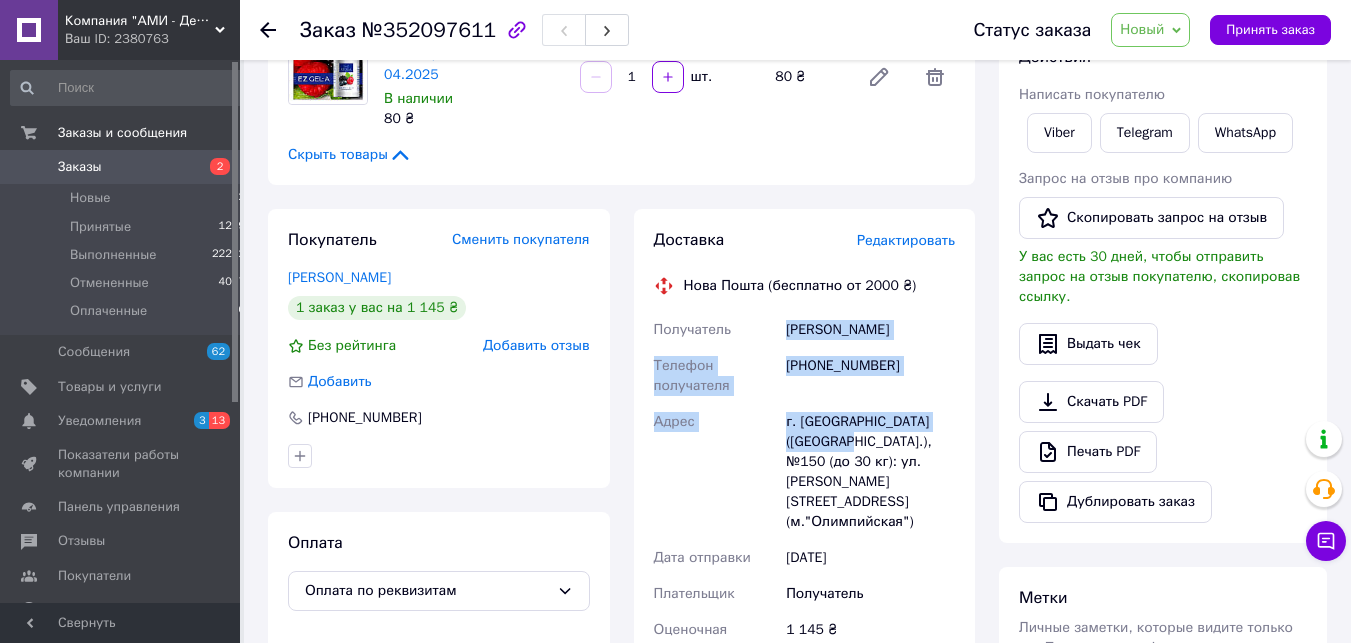 drag, startPoint x: 828, startPoint y: 438, endPoint x: 777, endPoint y: 322, distance: 126.71622 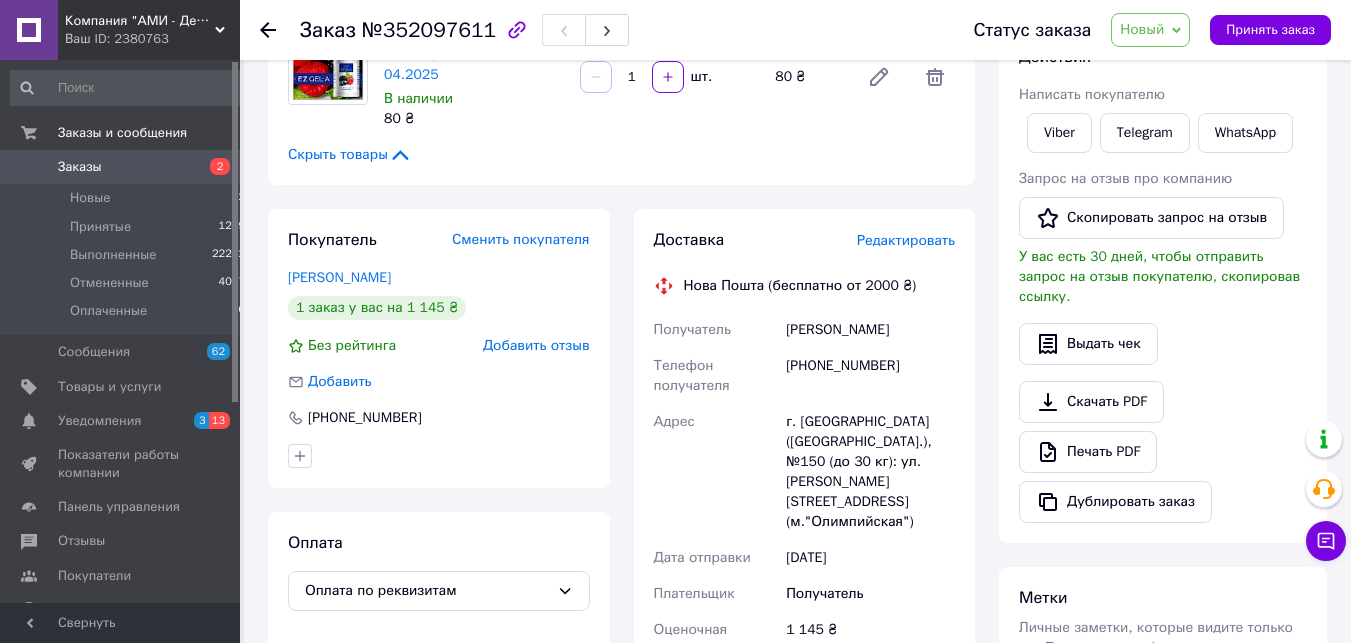 click on "Товары в заказе (2) Добавить товар Индикаторы БиоИнТЕСТ (134/5) 1000 шт. В наличии 1 065 ₴ 1   шт. 1 065 ₴ EZMEDIX EZ GEL-A аплікаційний гель 25г 04.2025 В наличии 80 ₴ 1   шт. 80 ₴ Скрыть товары" at bounding box center (621, 25) 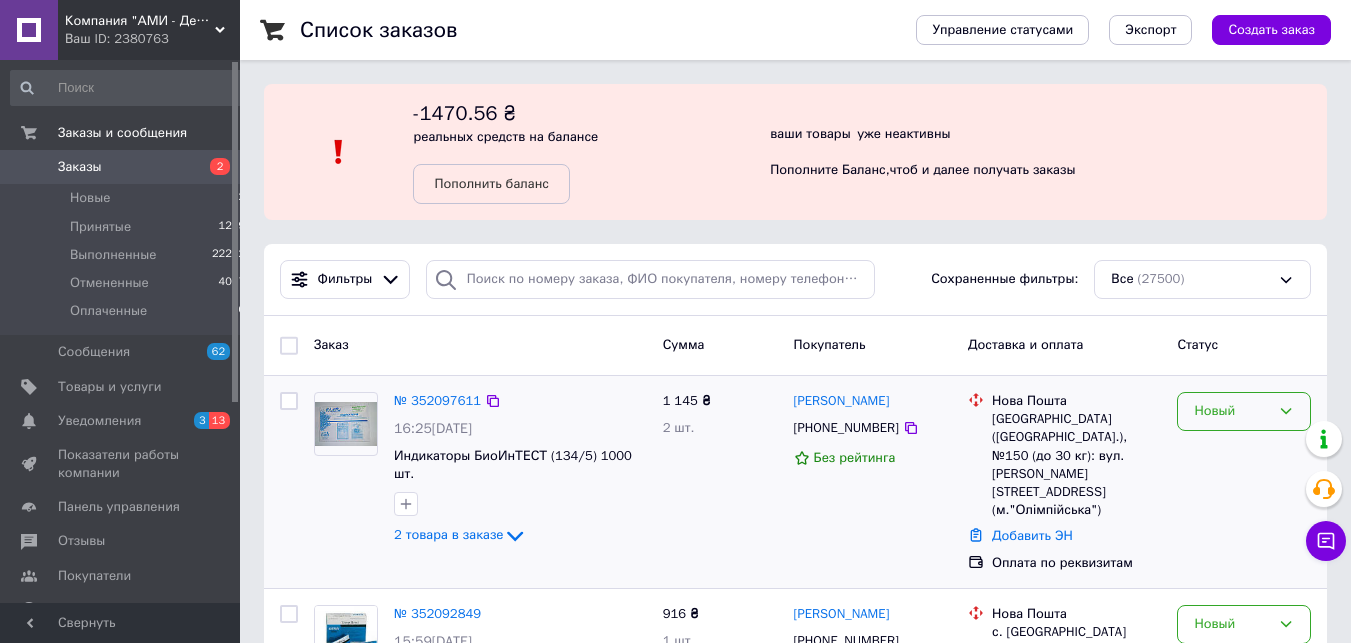 click 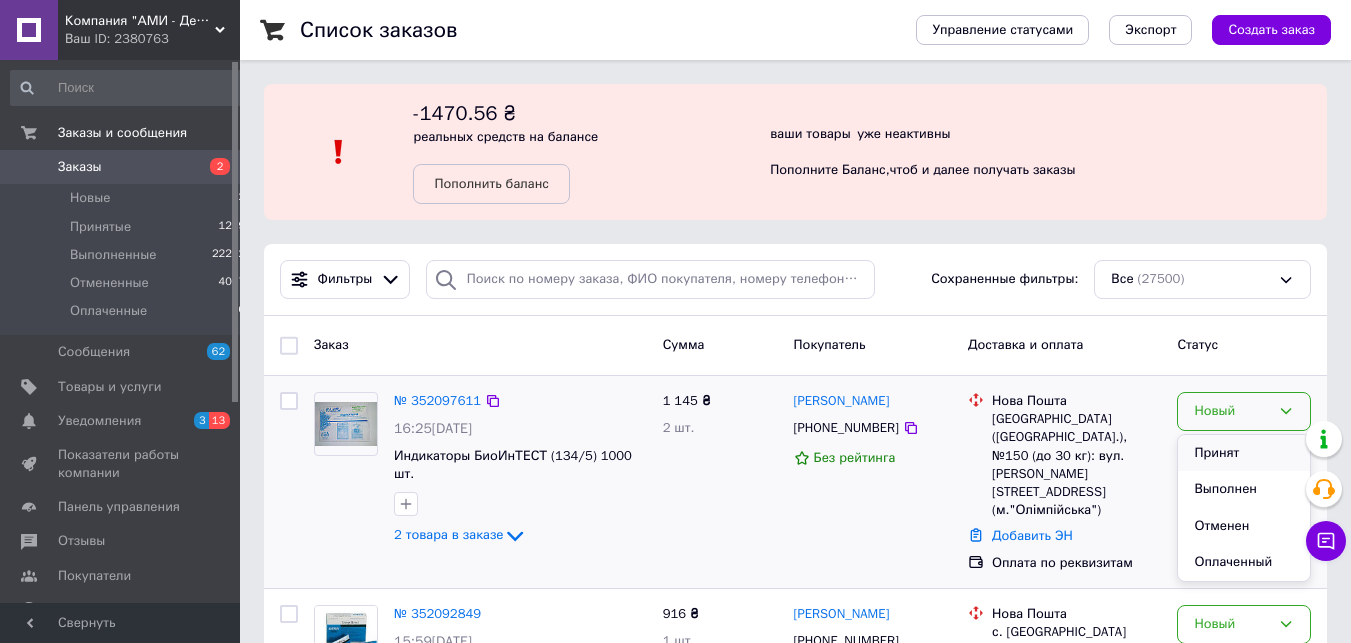 click on "Принят" at bounding box center (1244, 453) 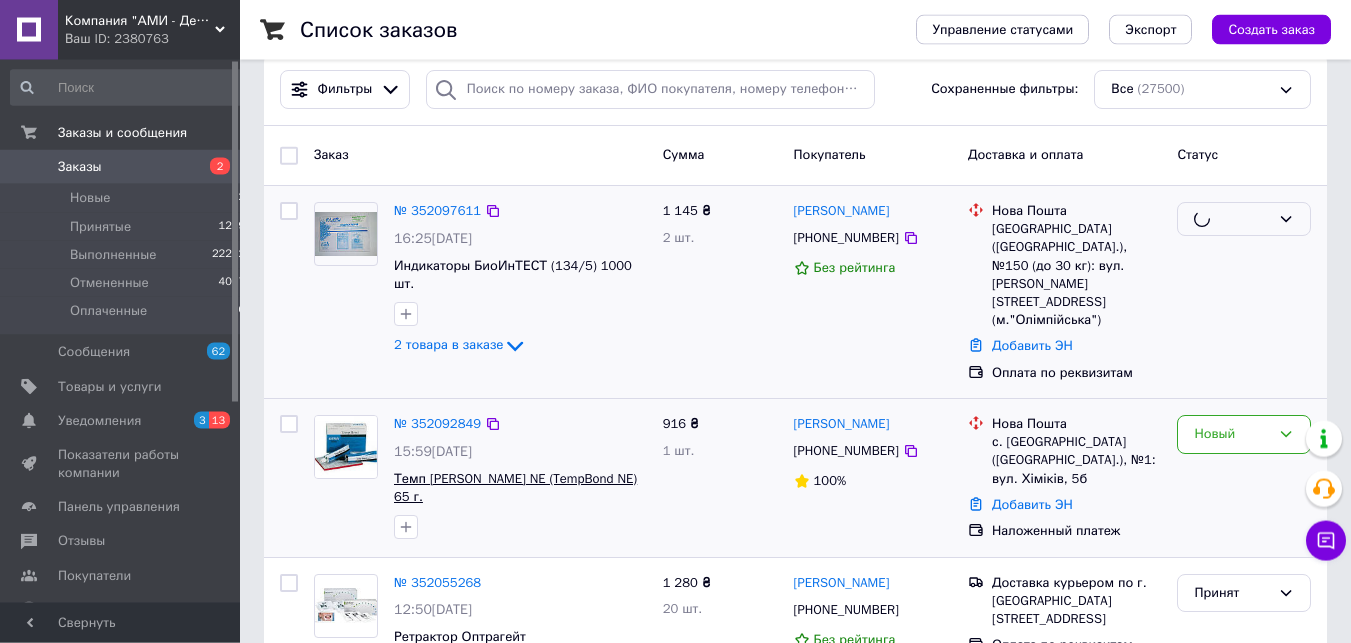 scroll, scrollTop: 204, scrollLeft: 0, axis: vertical 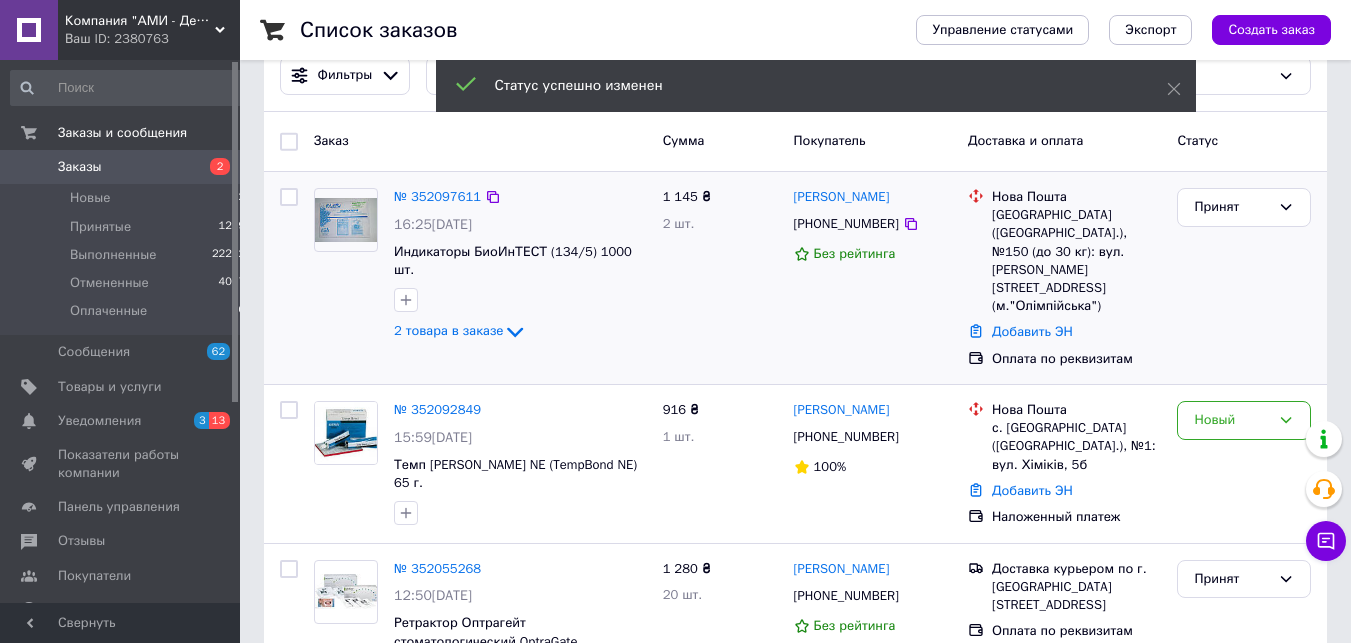 click on "№ 352092849" at bounding box center [437, 409] 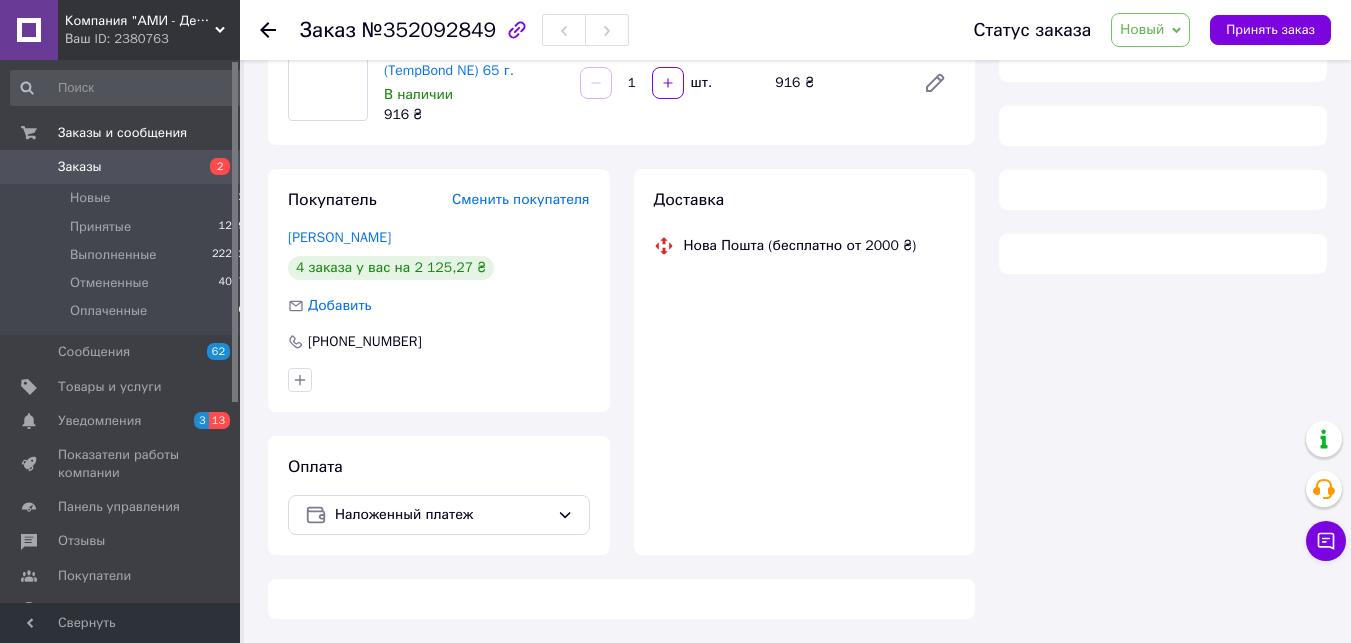 scroll, scrollTop: 190, scrollLeft: 0, axis: vertical 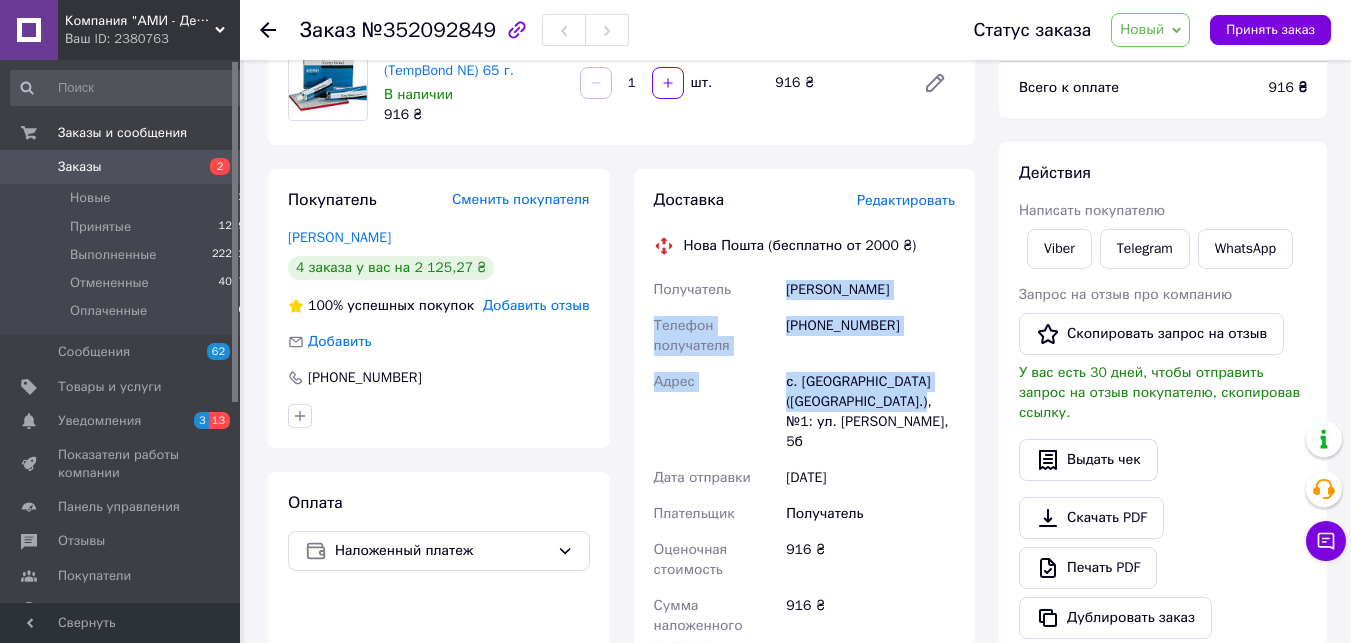 drag, startPoint x: 942, startPoint y: 393, endPoint x: 781, endPoint y: 294, distance: 189.00264 